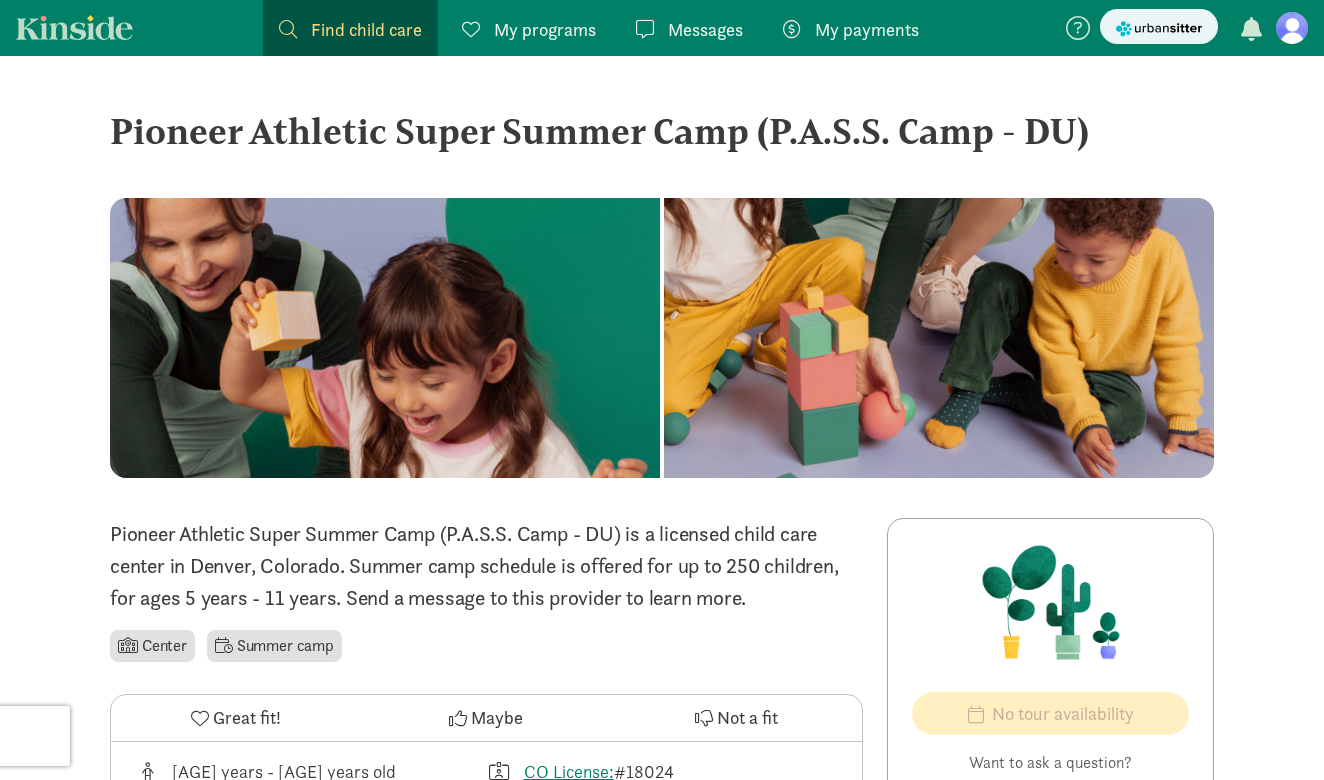 scroll, scrollTop: 0, scrollLeft: 0, axis: both 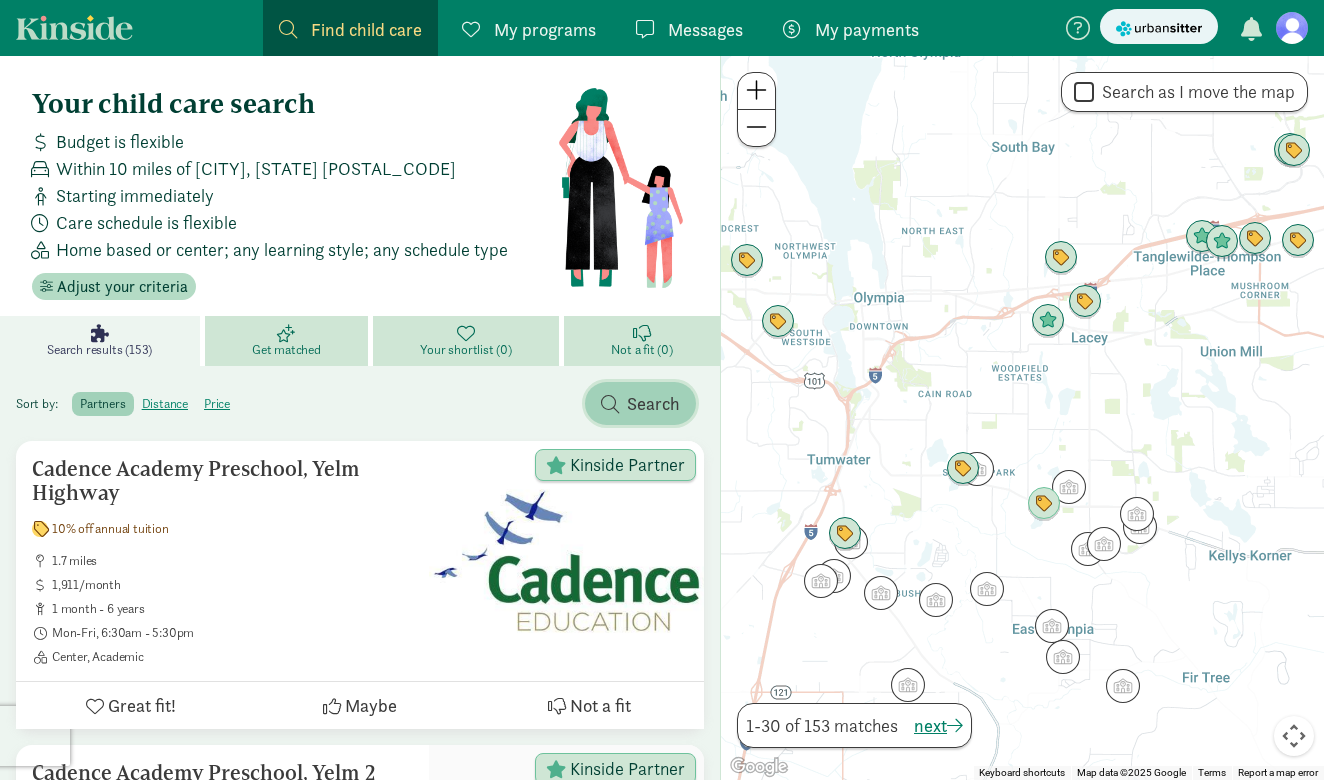 click at bounding box center [610, 404] 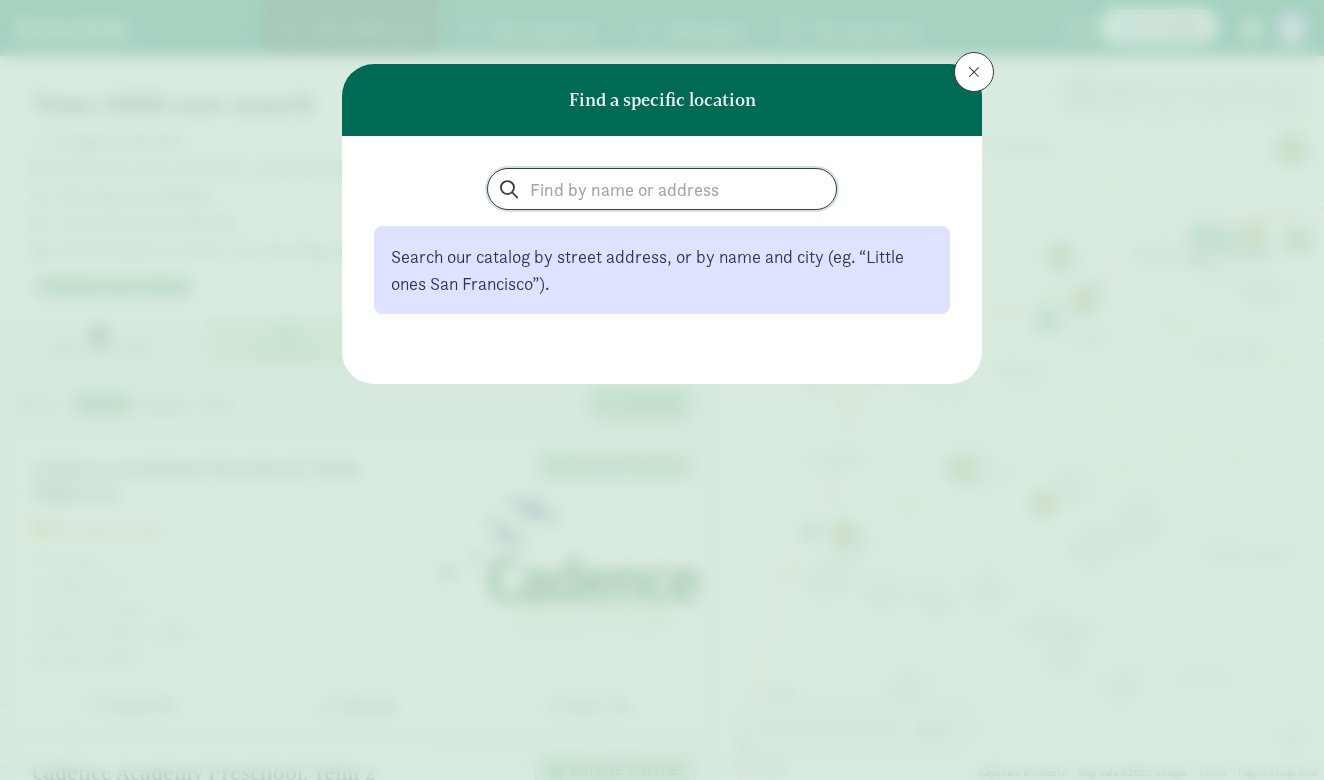 click 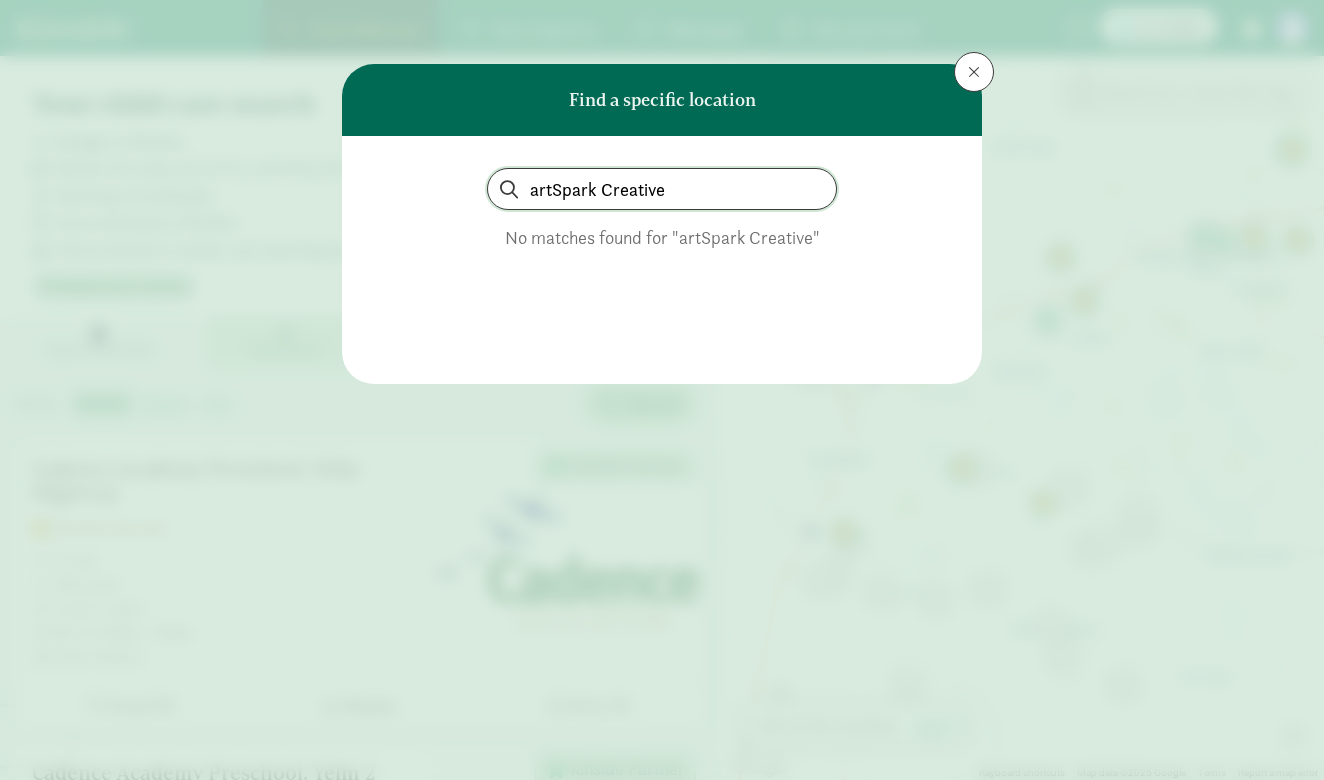 click on "artSpark Creative" 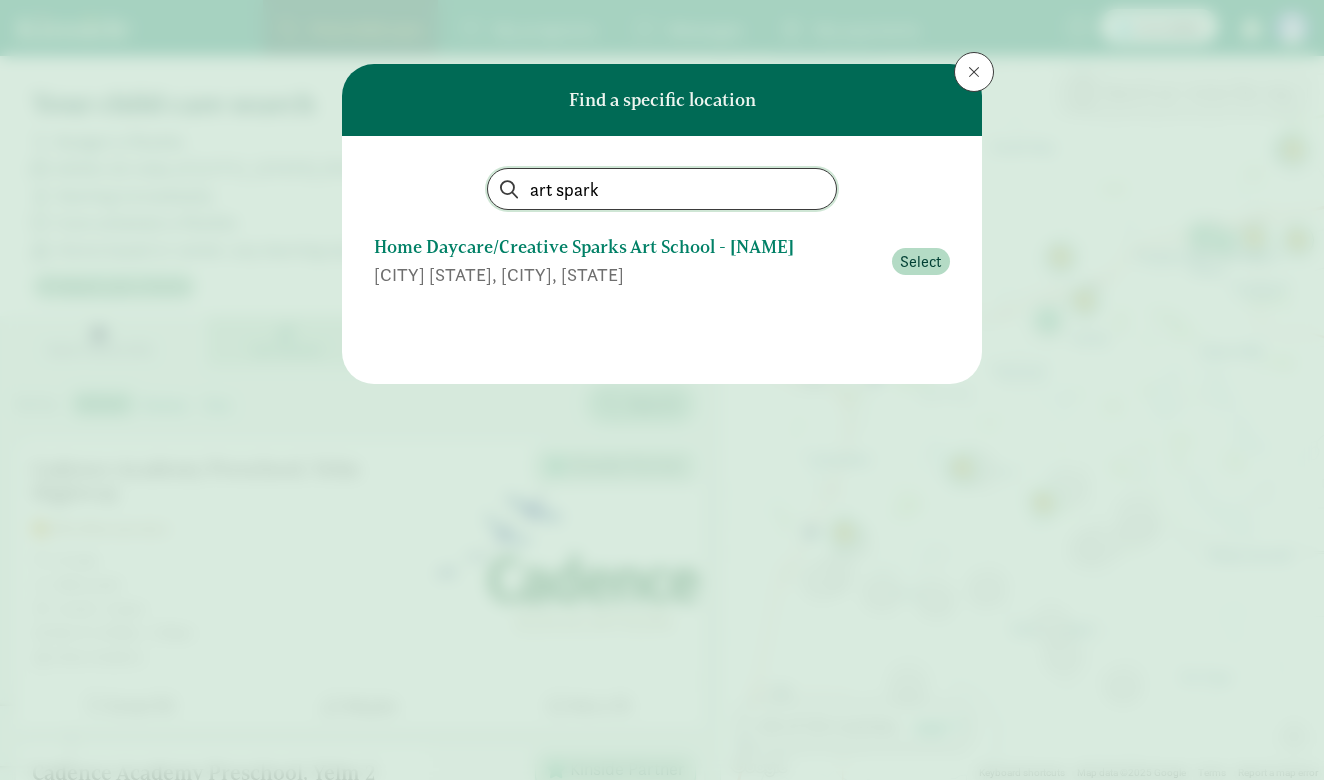 type on "art spark" 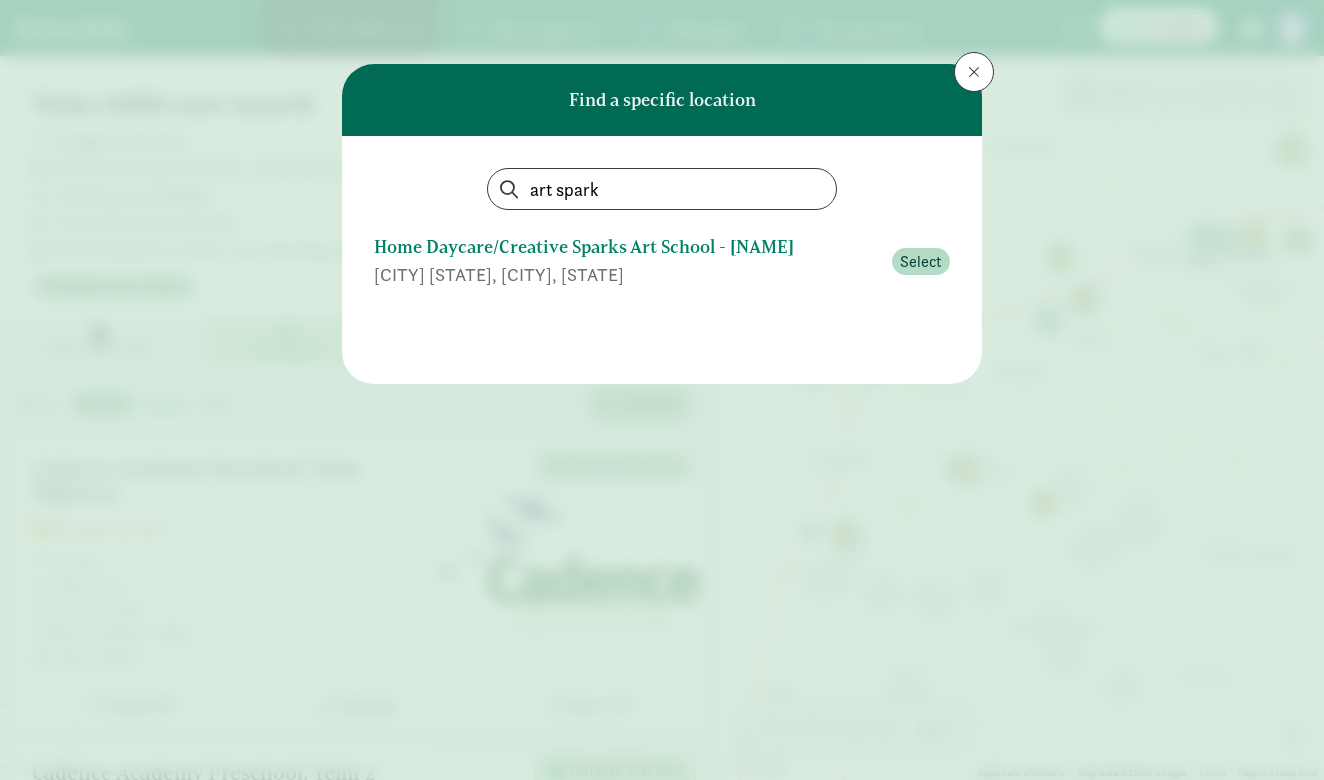click on "Home Daycare/Creative Sparks Art School - Hengameh" at bounding box center [627, 247] 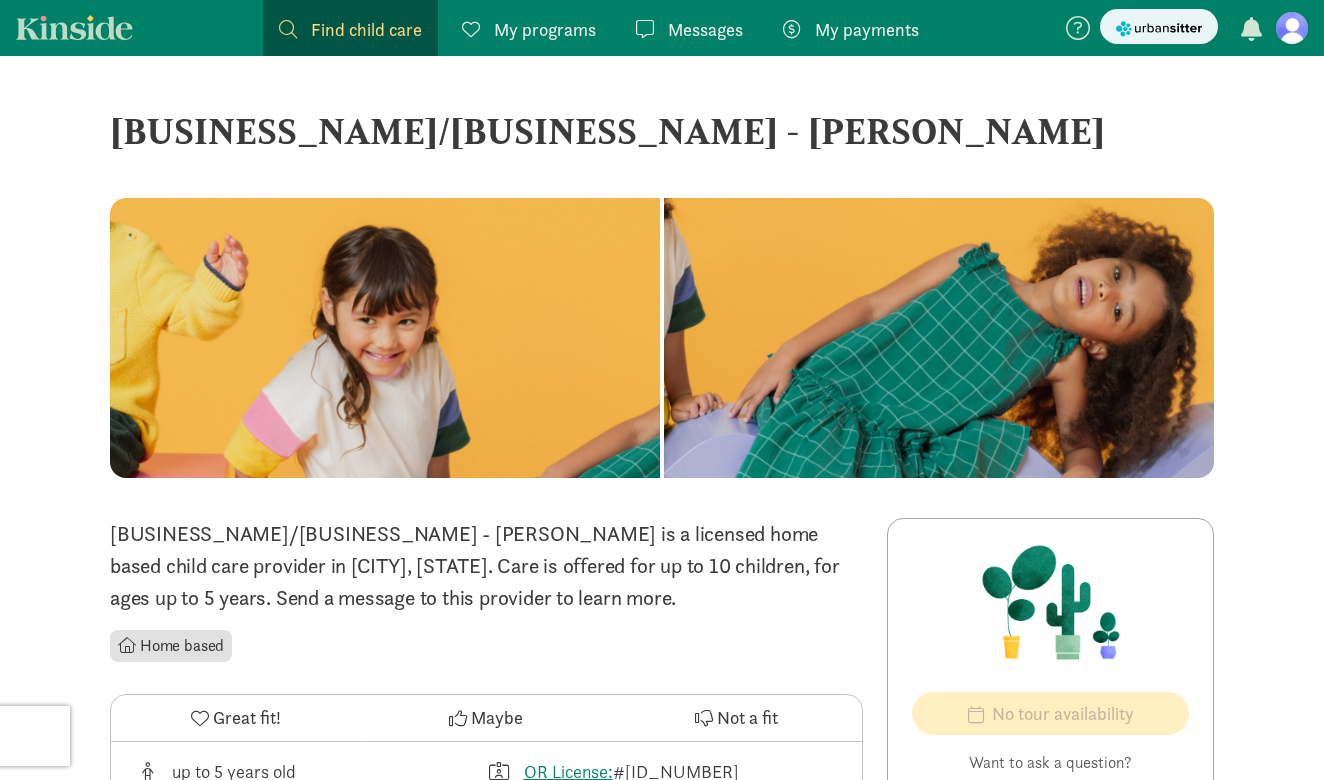 scroll, scrollTop: 0, scrollLeft: 0, axis: both 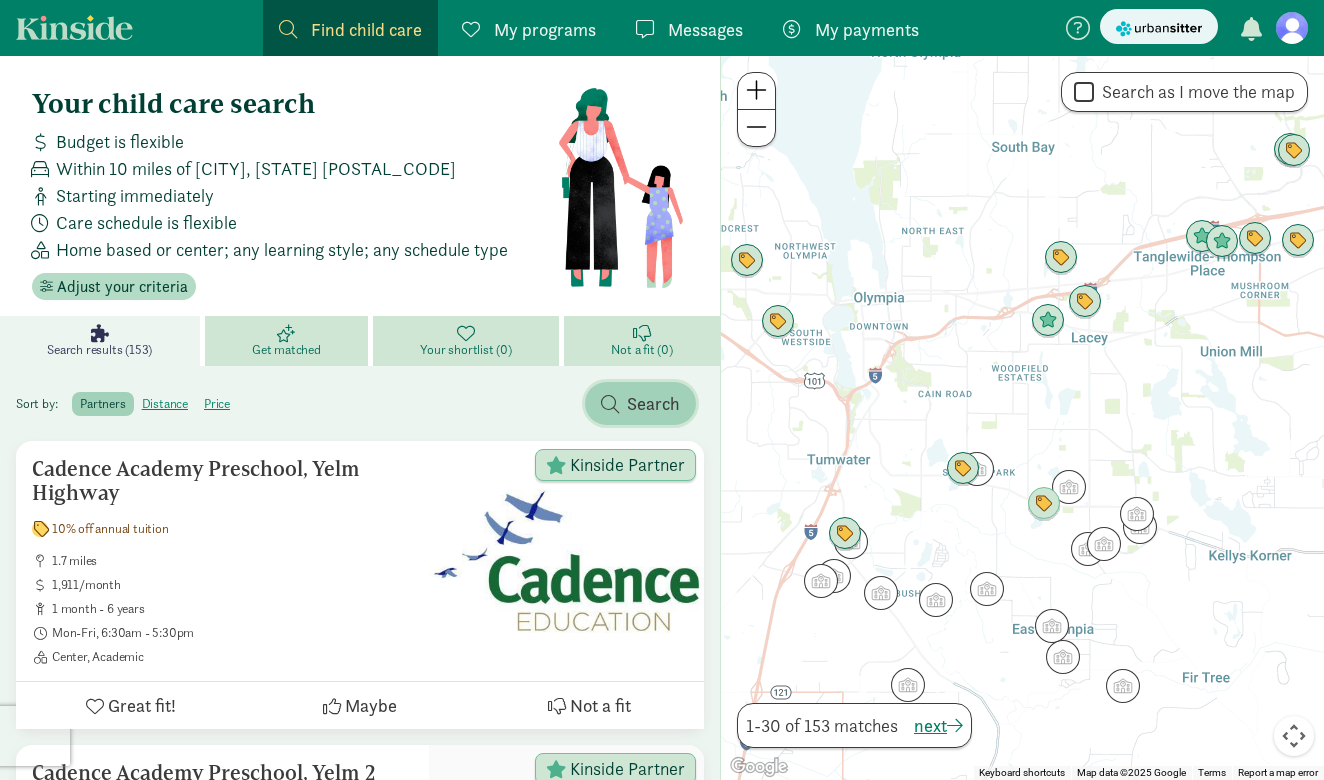 click on "Search" at bounding box center [653, 403] 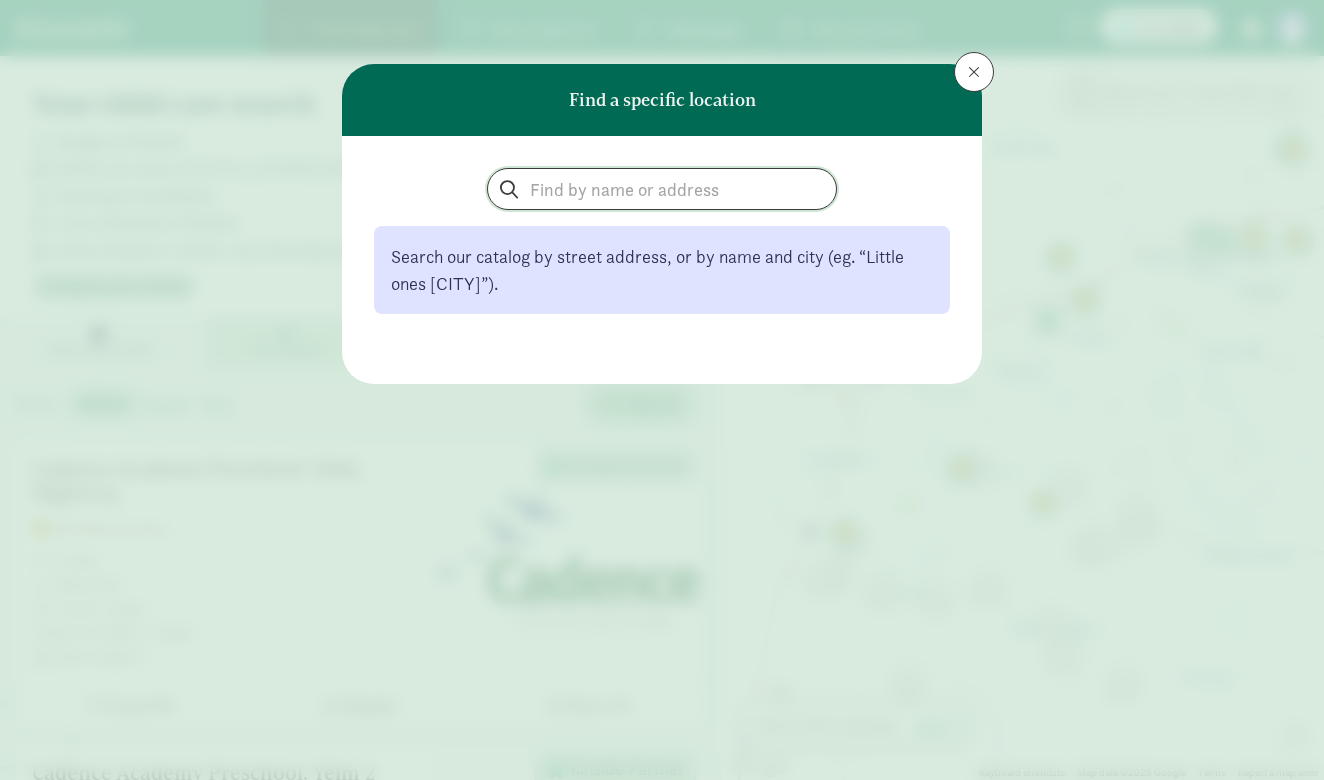 click 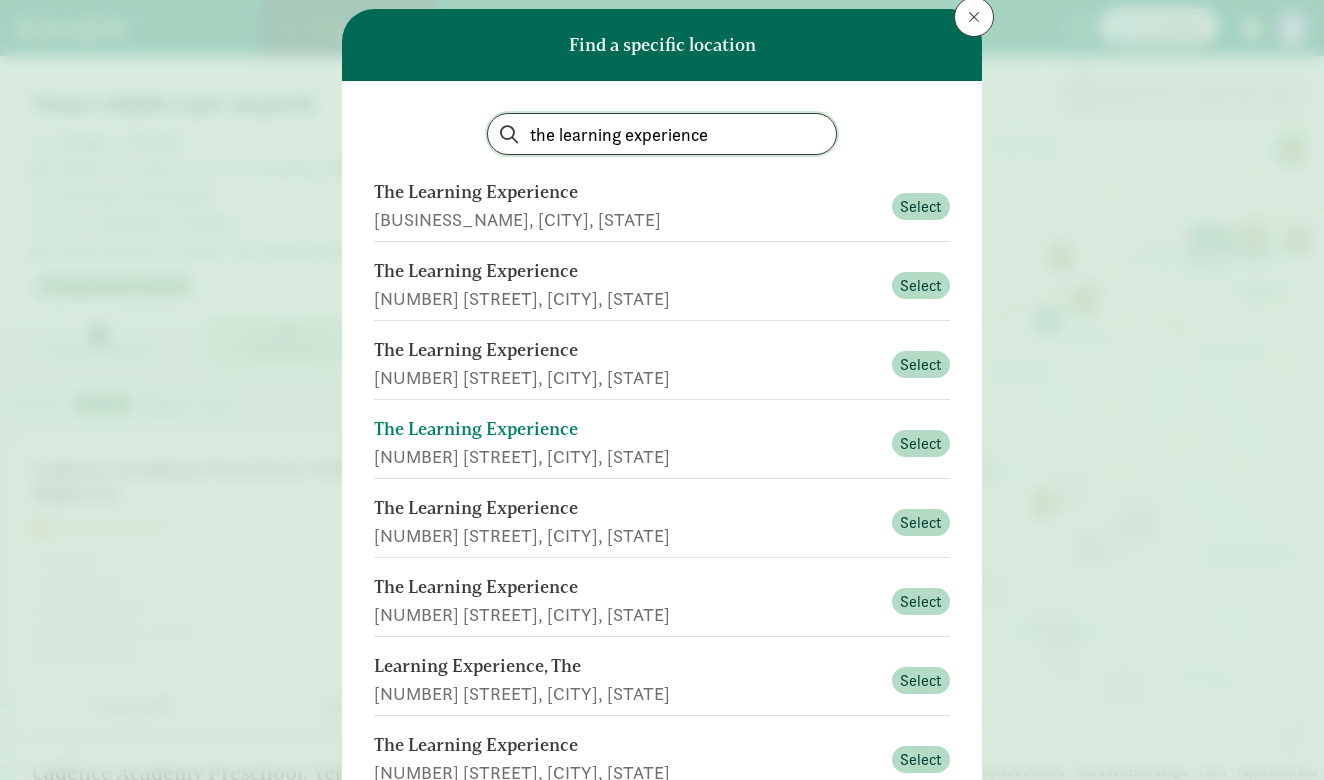 scroll, scrollTop: 62, scrollLeft: 0, axis: vertical 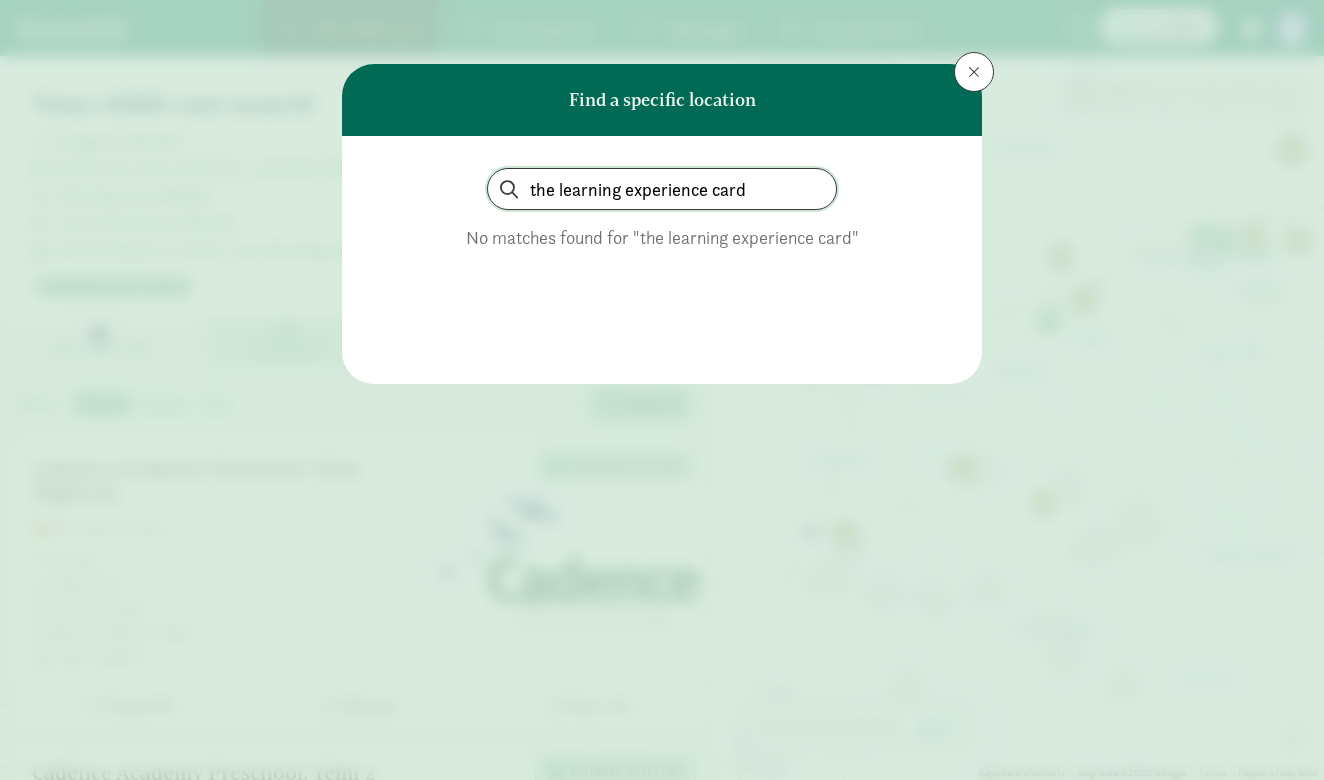 click on "the learning experience card" 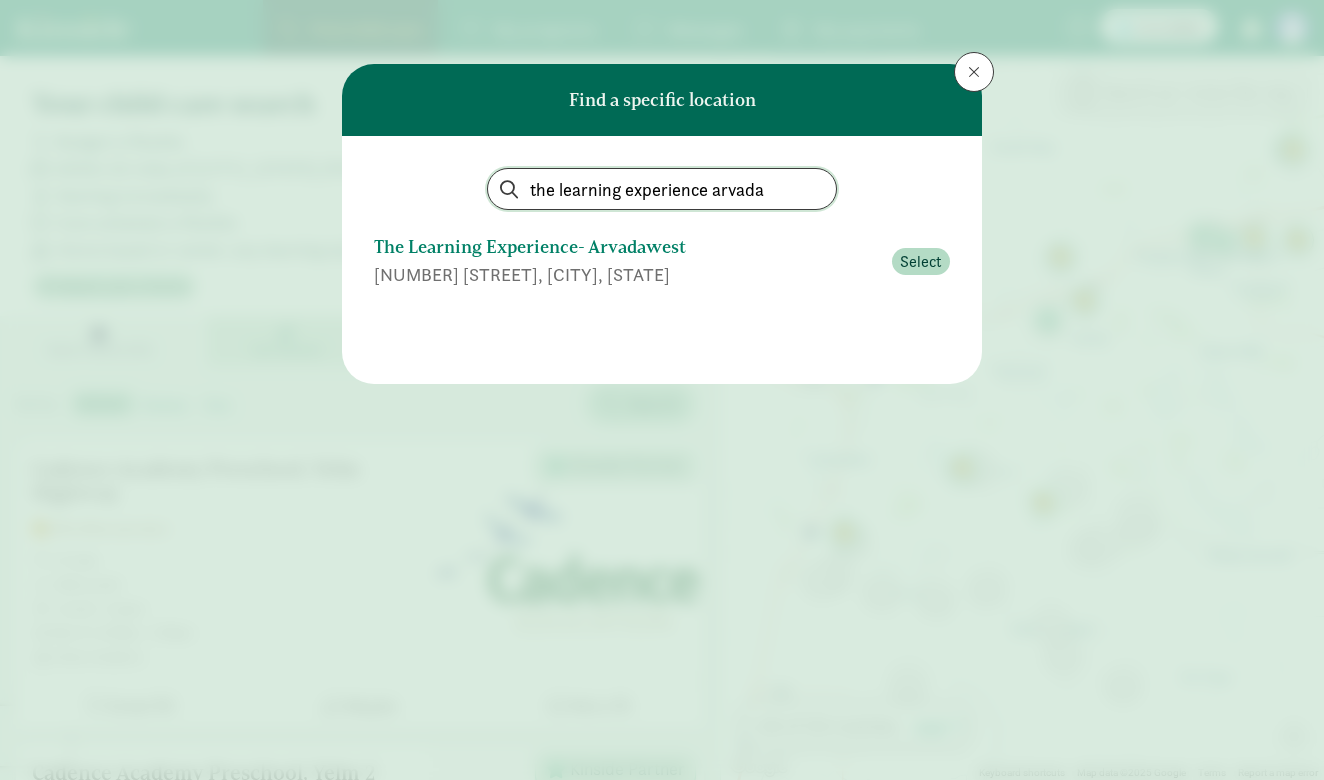 type on "the learning experience arvada" 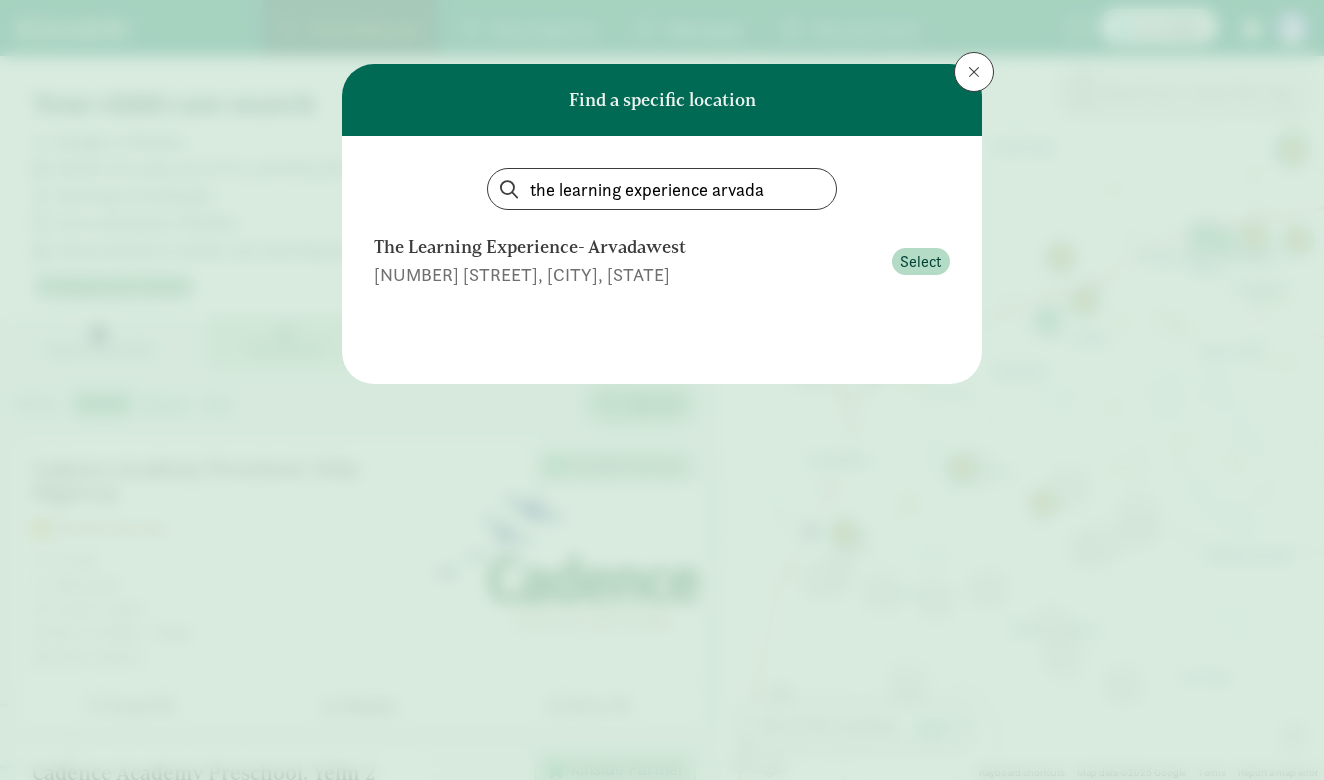 click on "14815 W 64th Ave, Arvada, CO" at bounding box center [627, 274] 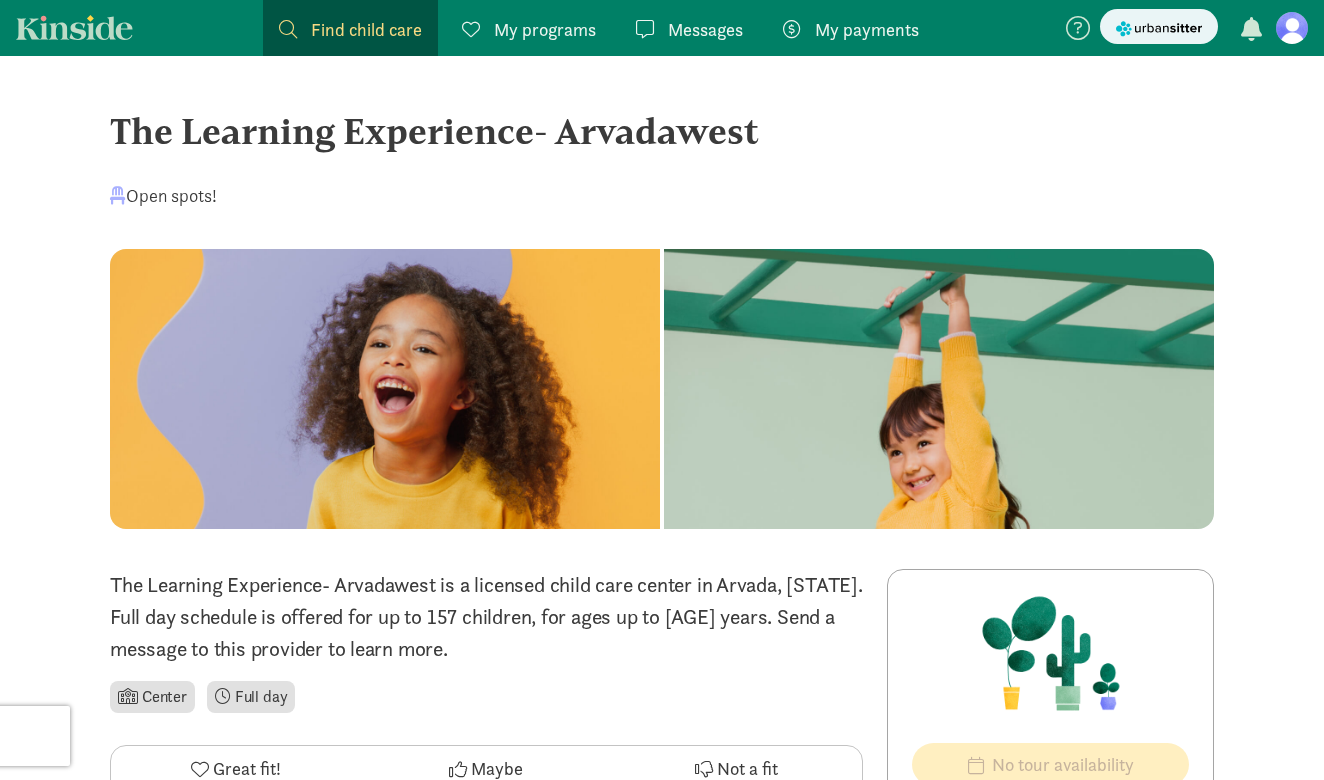 scroll, scrollTop: 0, scrollLeft: 0, axis: both 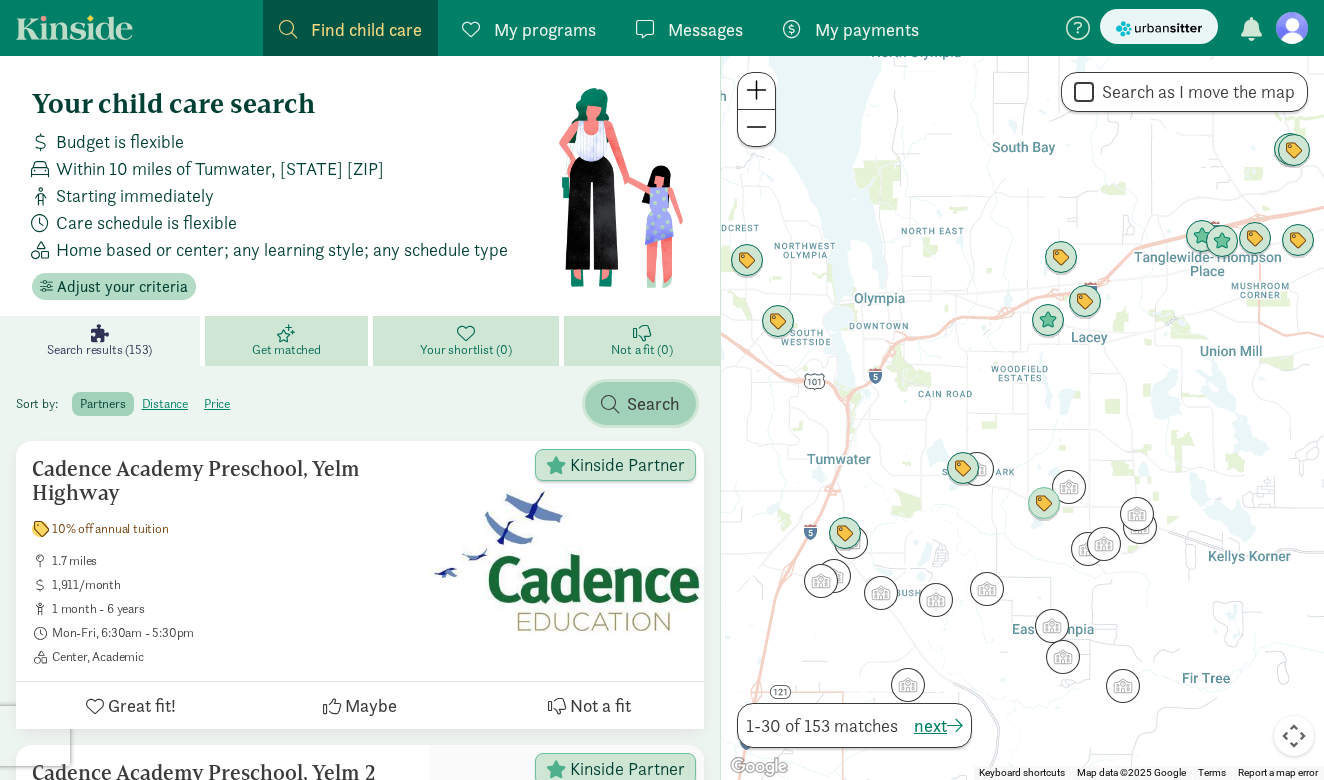 click on "Search" at bounding box center [653, 403] 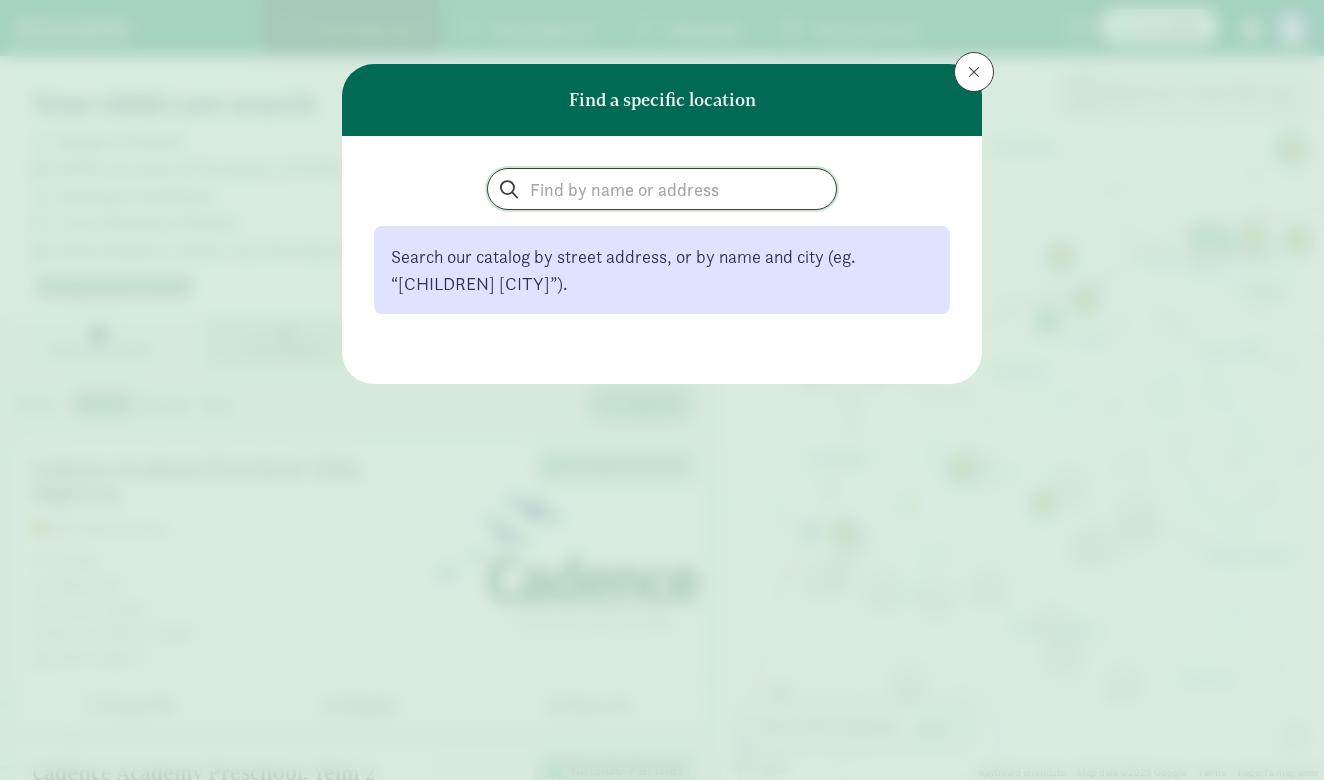 click 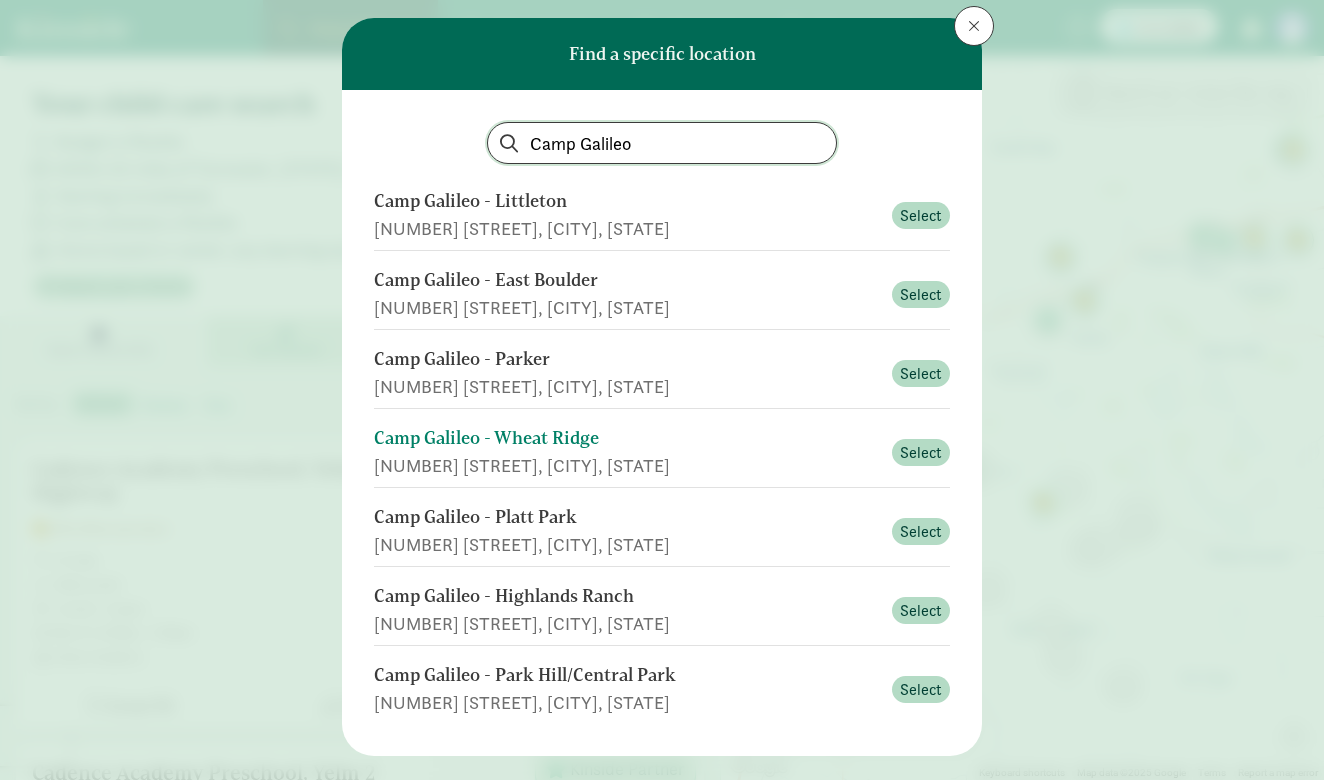 scroll, scrollTop: 47, scrollLeft: 0, axis: vertical 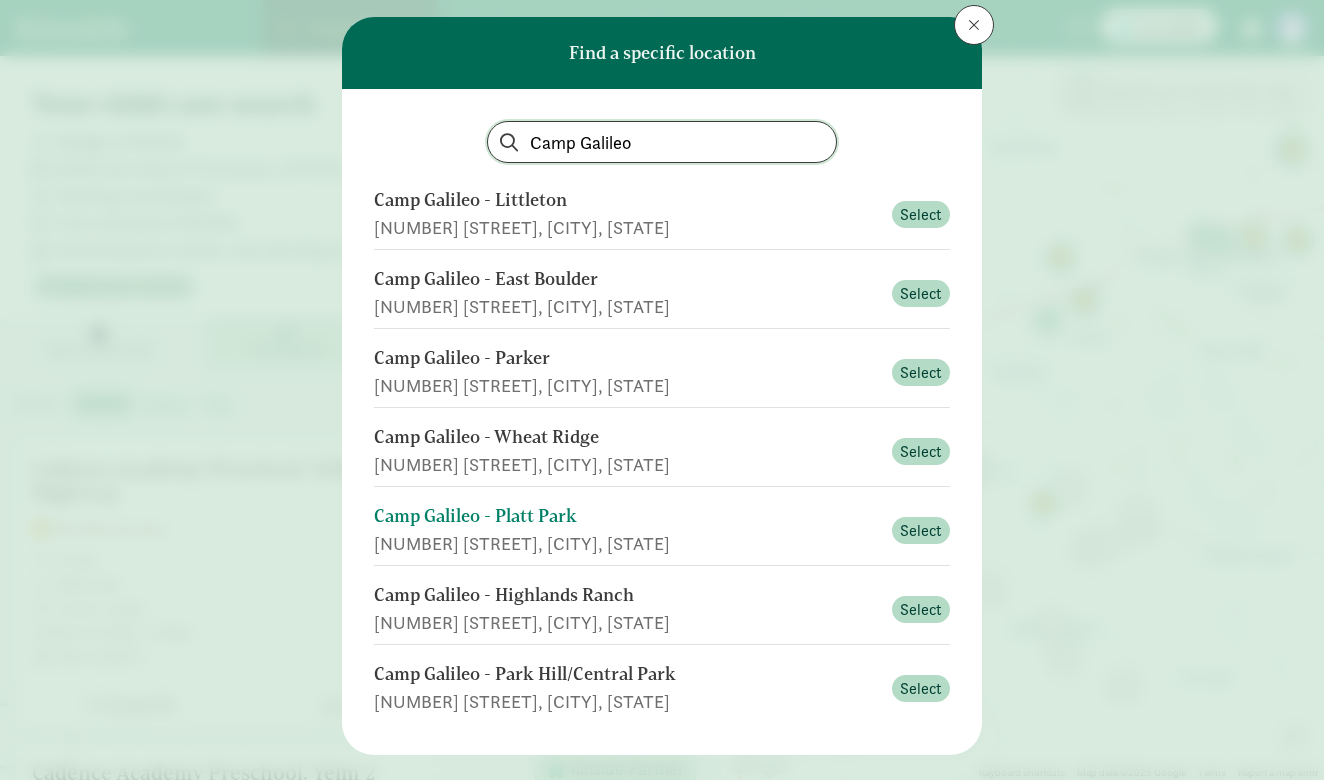 type on "Camp Galileo" 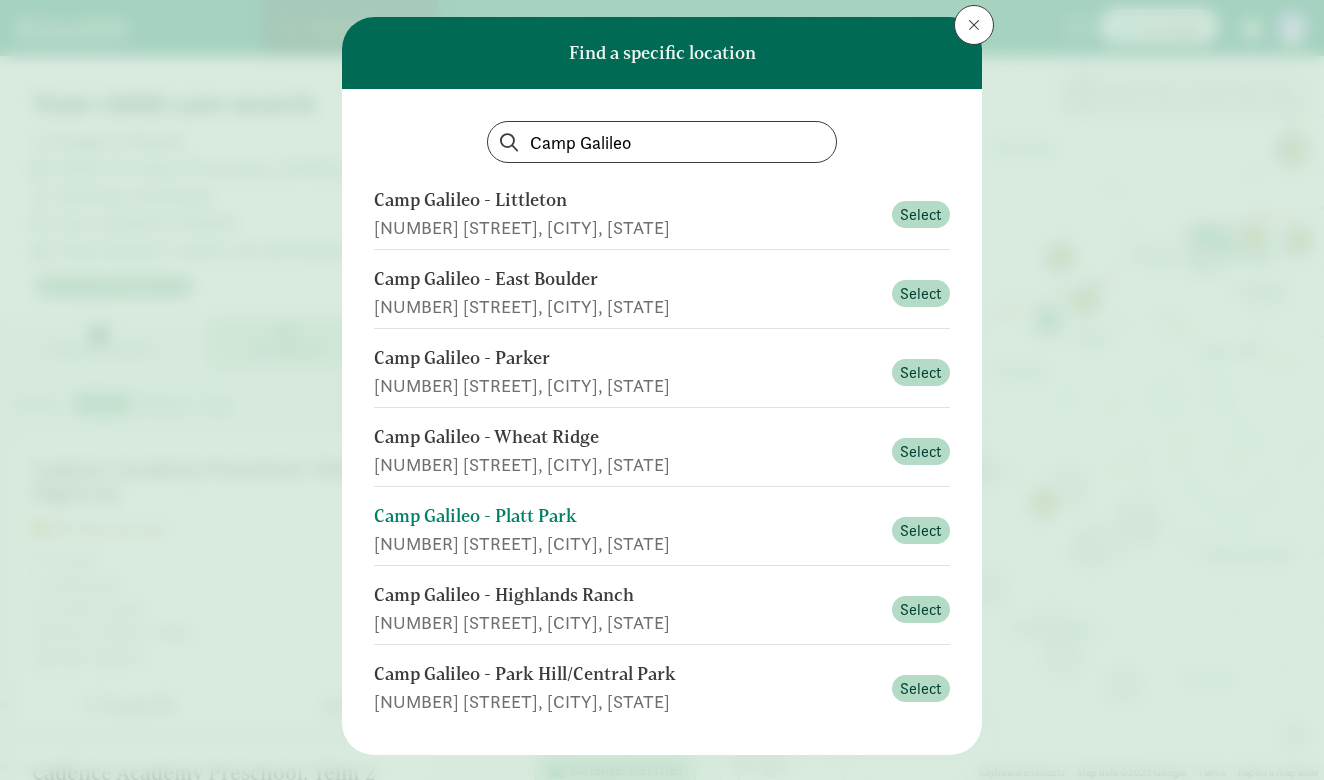 click on "Camp Galileo - Platt Park" at bounding box center [627, 516] 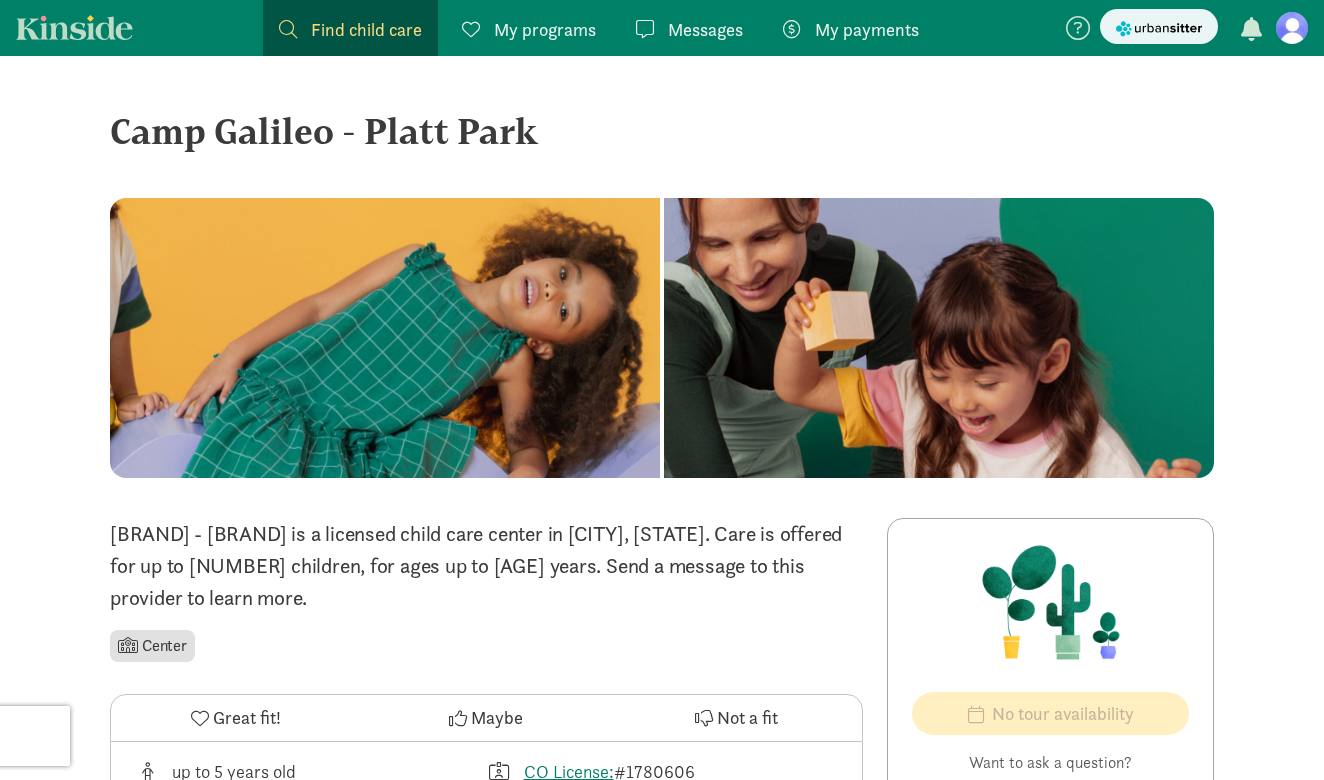 scroll, scrollTop: 0, scrollLeft: 0, axis: both 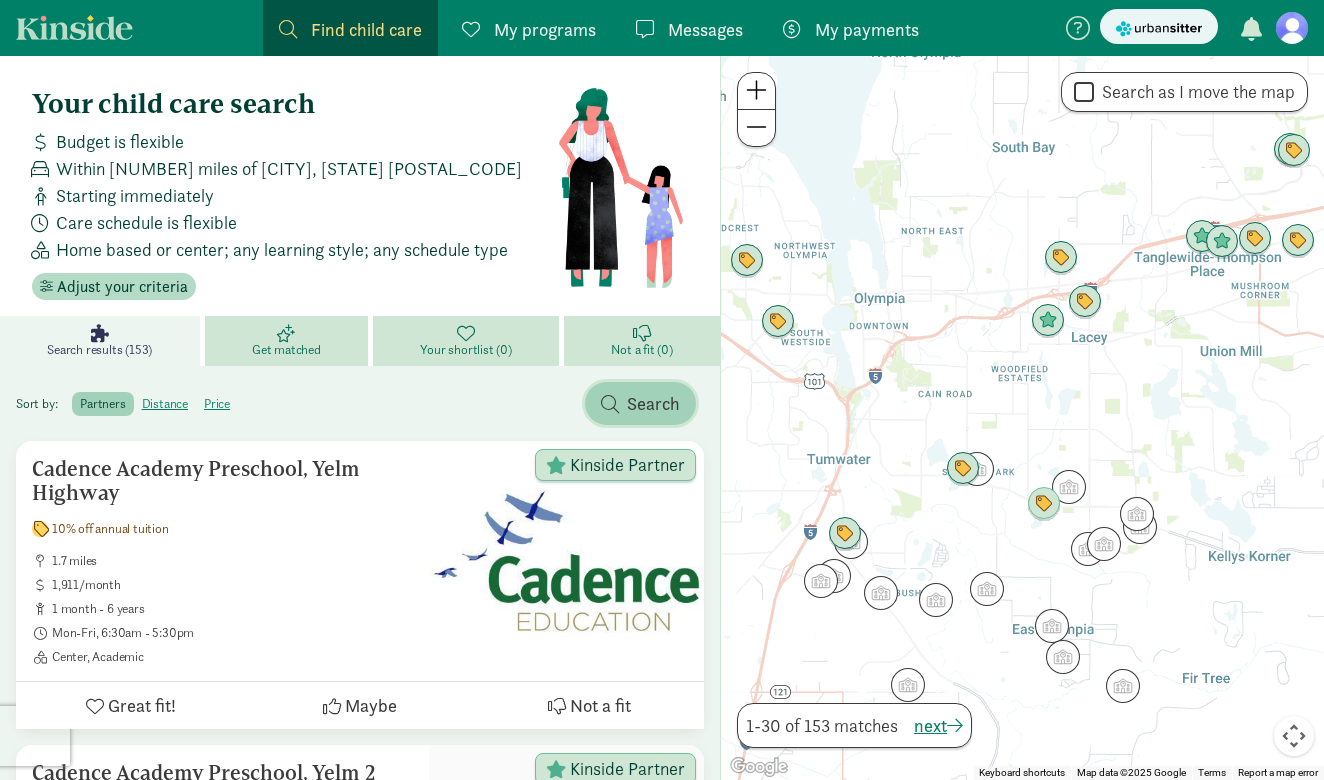 click on "Search" at bounding box center [653, 403] 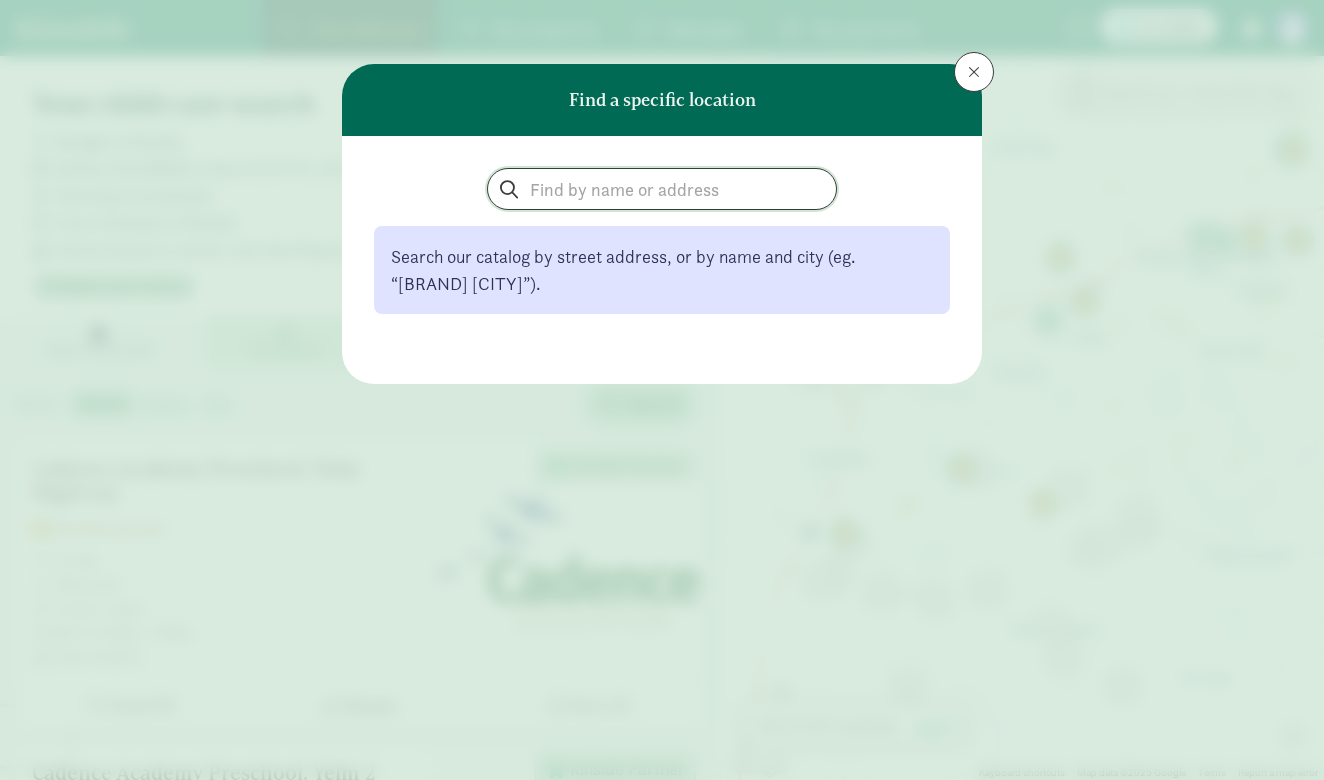 click 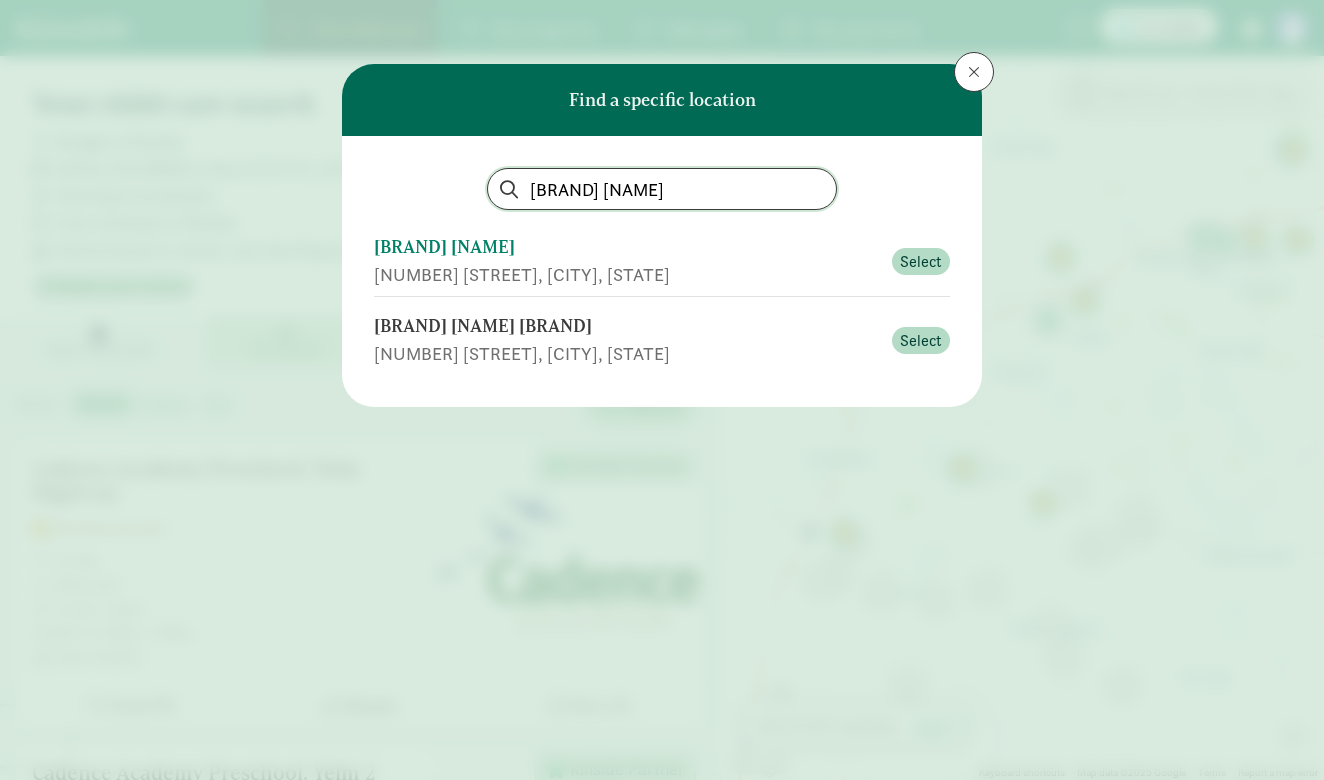type on "Camp Chief Ouray" 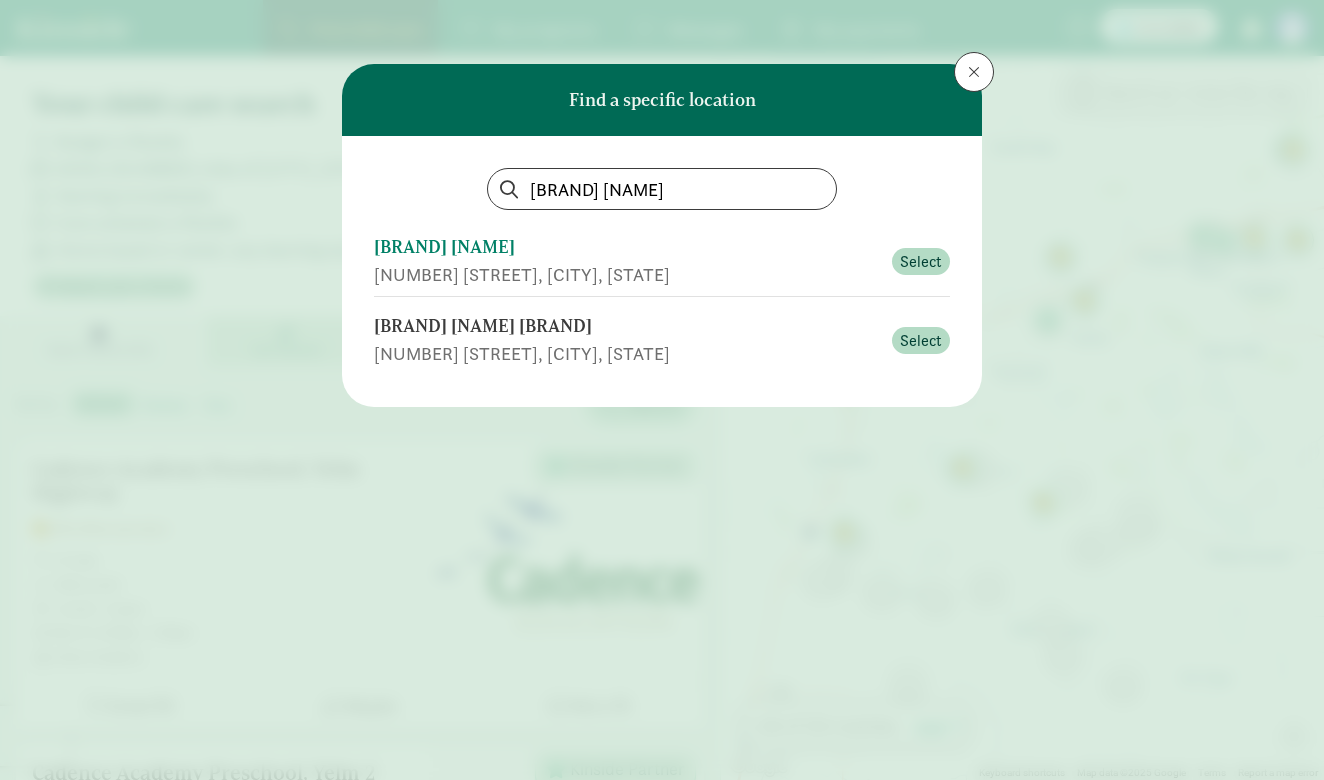 click on "80446 E Us 40 5 Miles, Granby, CO" at bounding box center (627, 274) 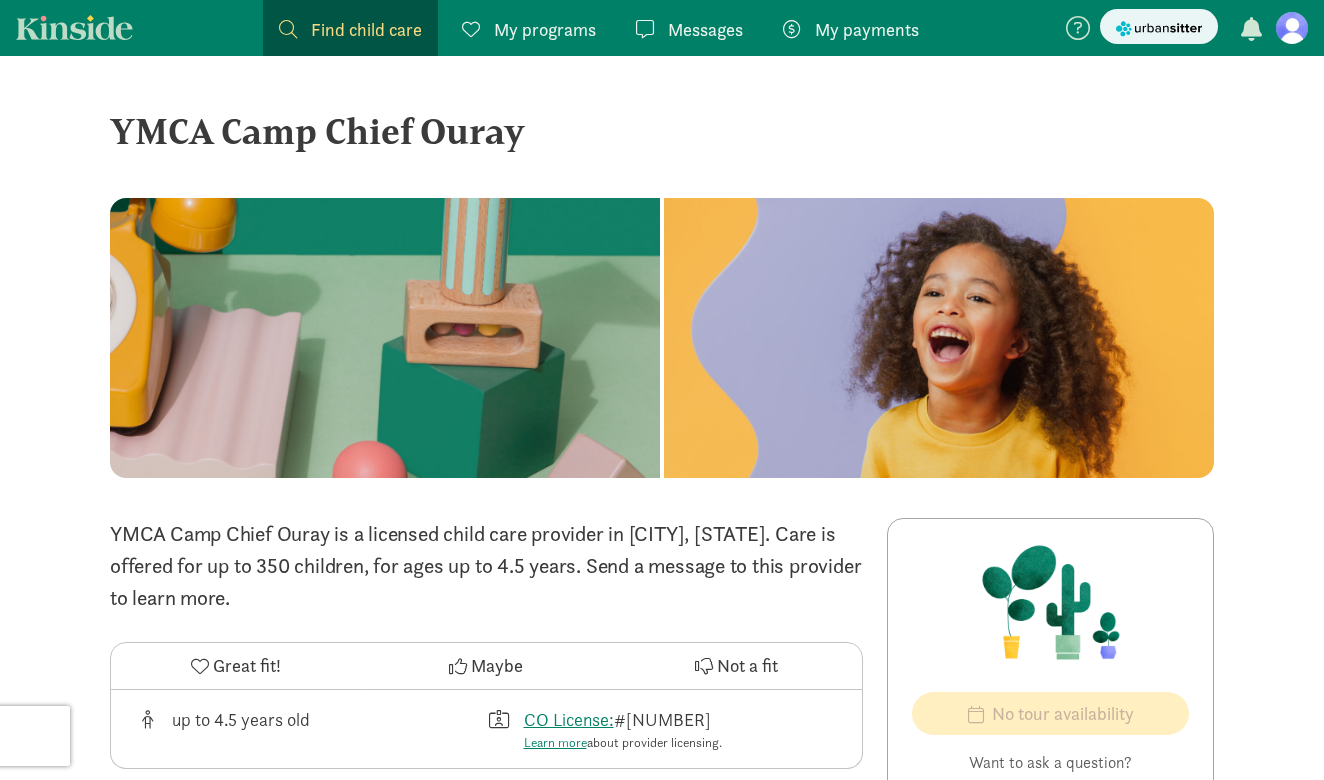 scroll, scrollTop: 0, scrollLeft: 0, axis: both 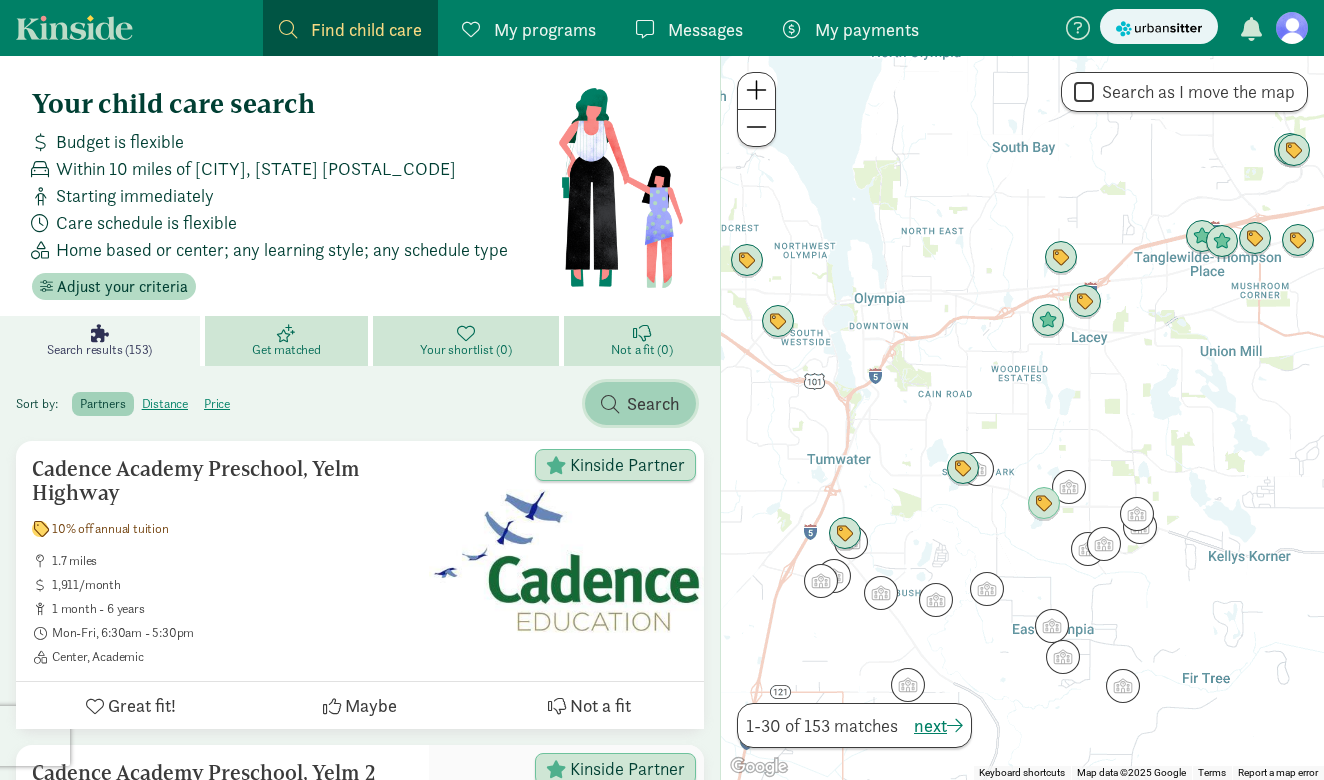 click at bounding box center [610, 404] 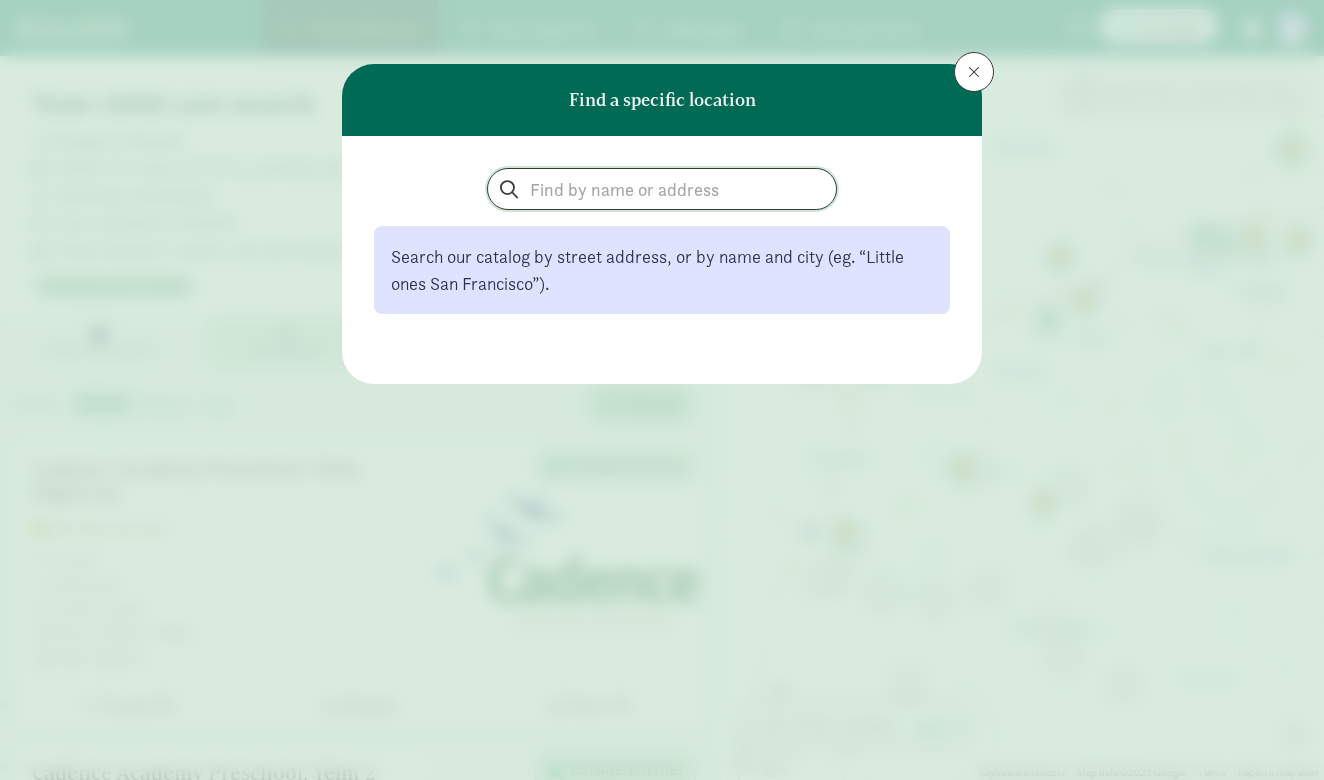 click 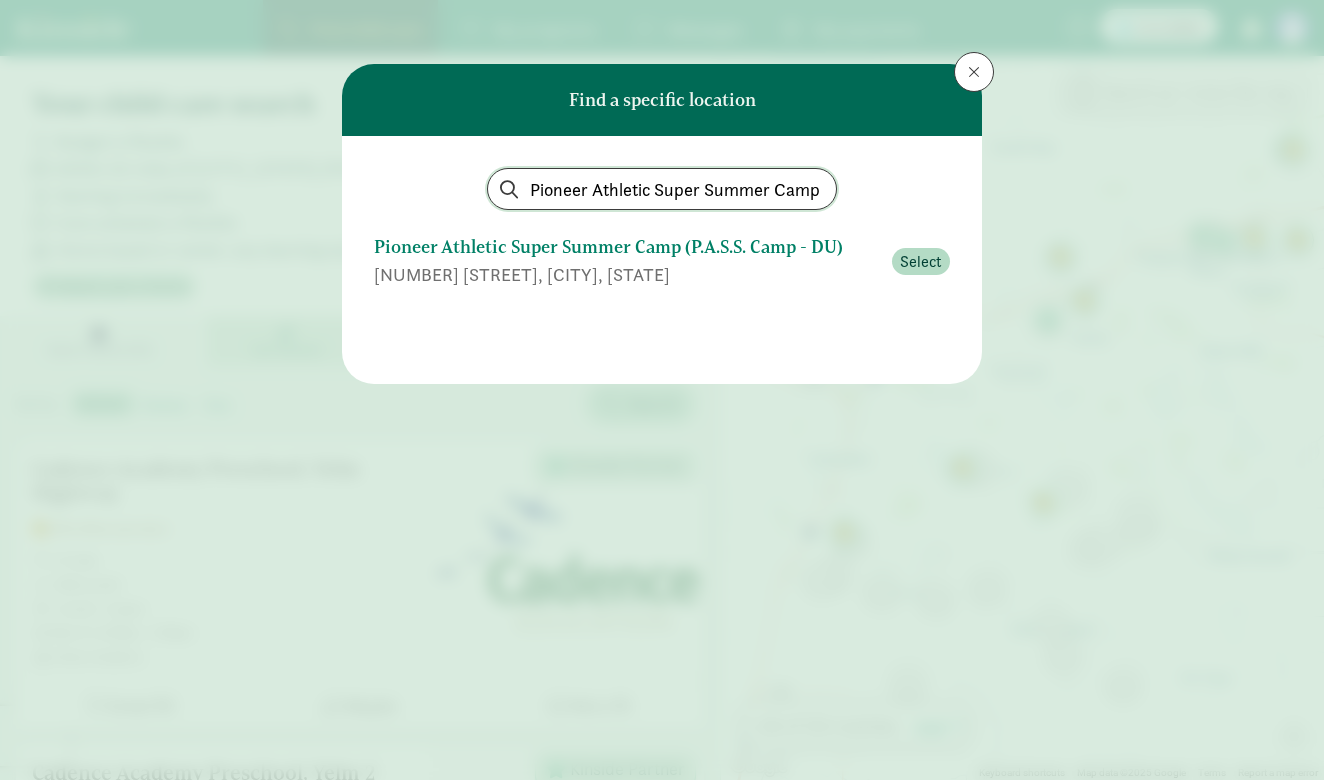 type on "Pioneer Athletic Super Summer Camp" 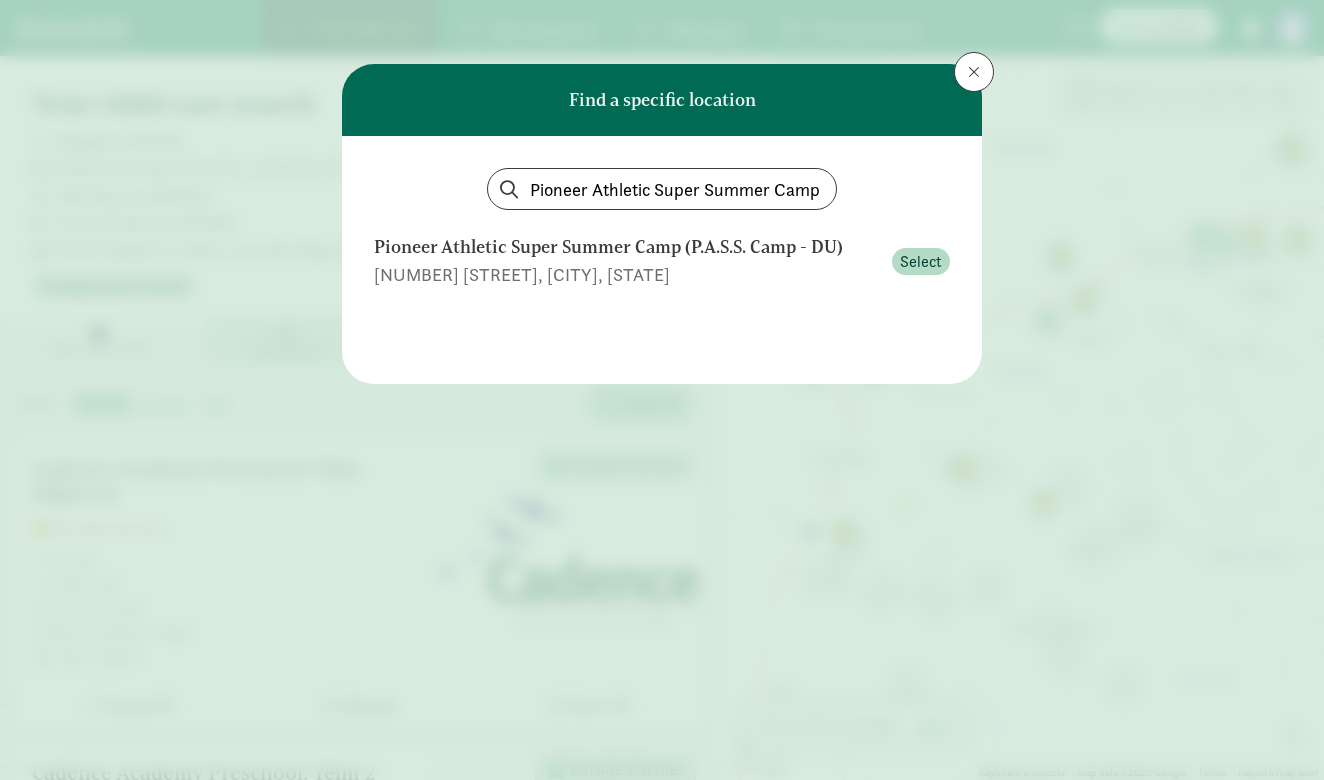 click on "Pioneer Athletic Super Summer Camp (P.A.S.S. Camp - DU)" at bounding box center (627, 247) 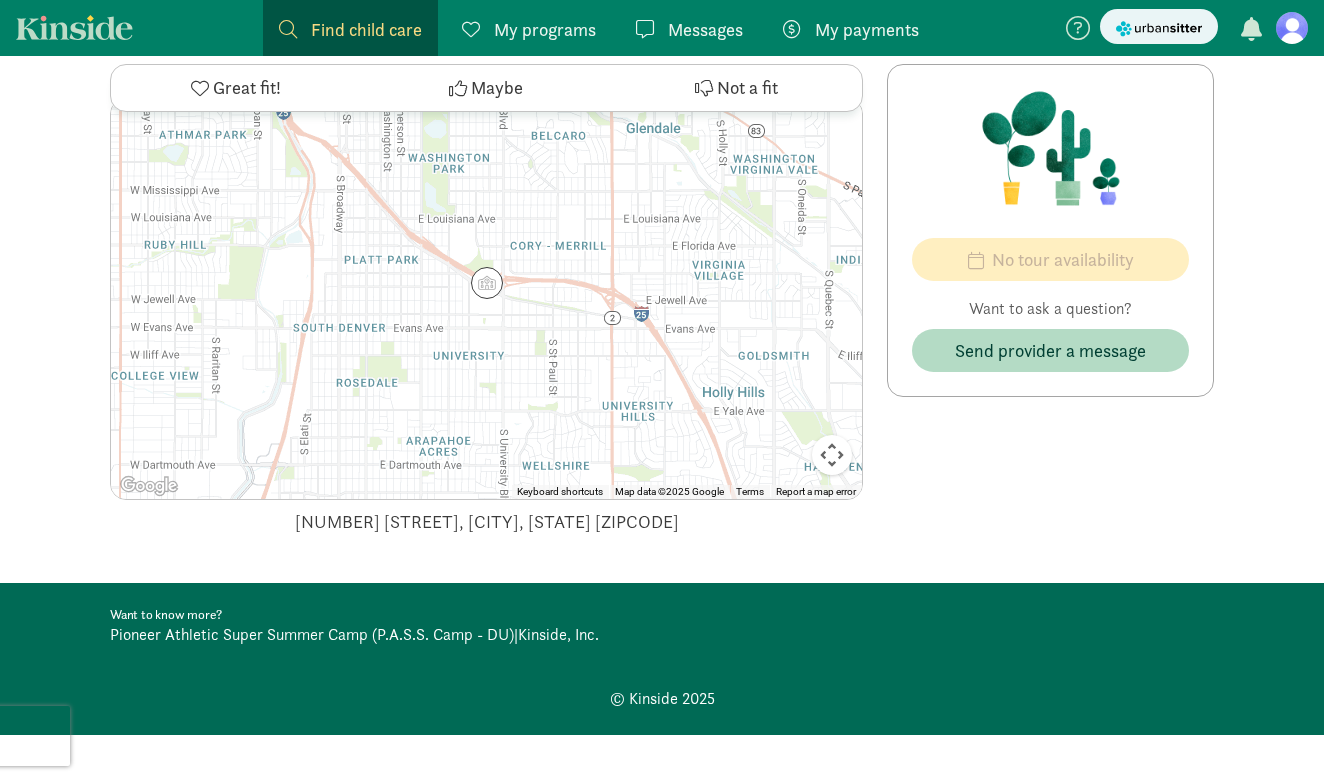 scroll, scrollTop: 1317, scrollLeft: 0, axis: vertical 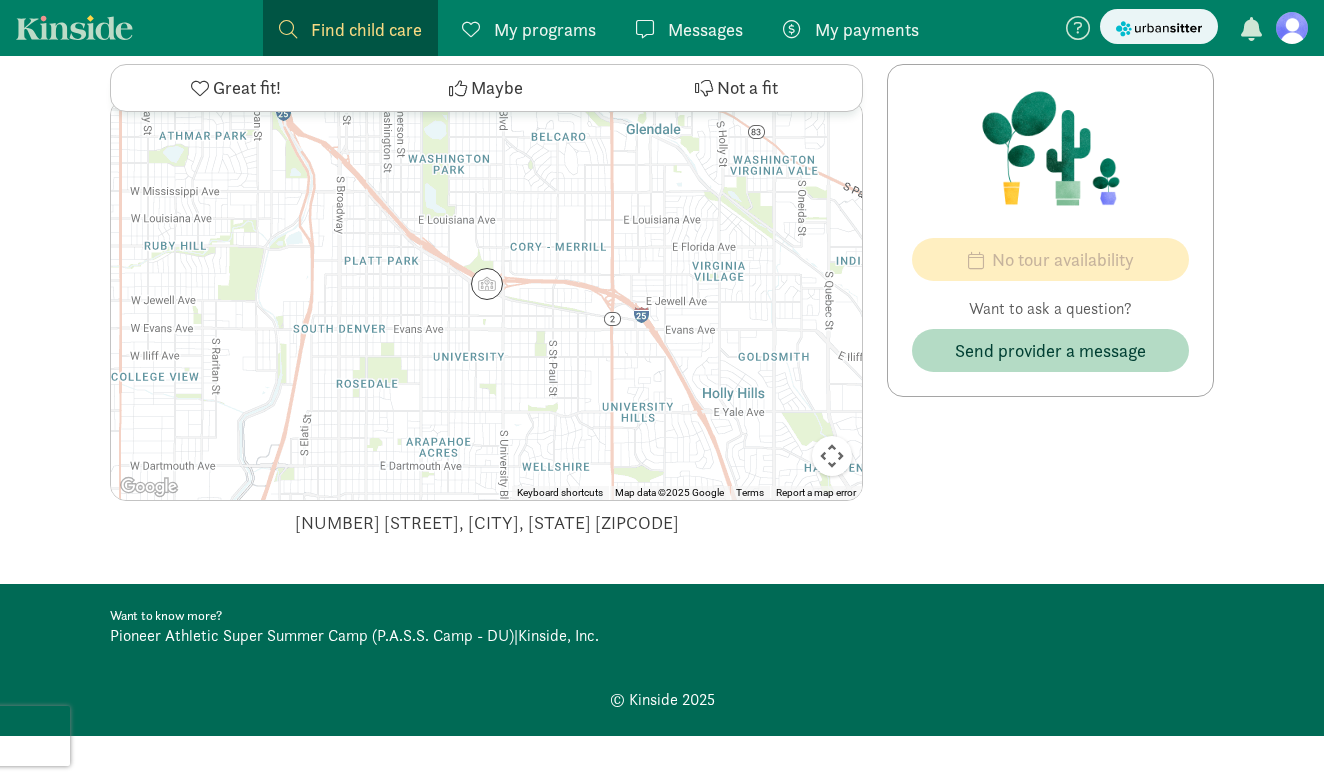 click on "Pioneer Athletic Super Summer Camp (P.A.S.S. Camp - DU)" at bounding box center [312, 635] 